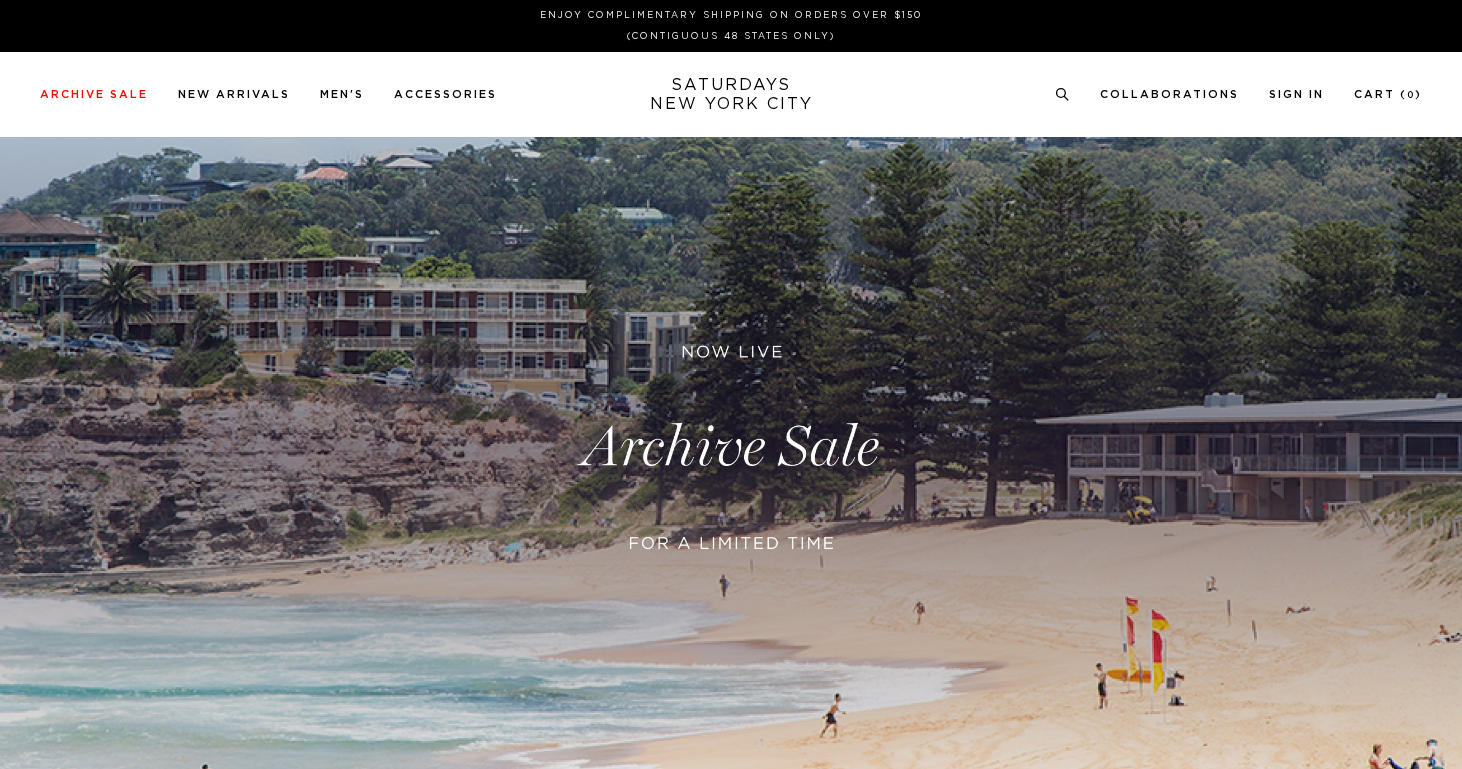 scroll, scrollTop: 0, scrollLeft: 0, axis: both 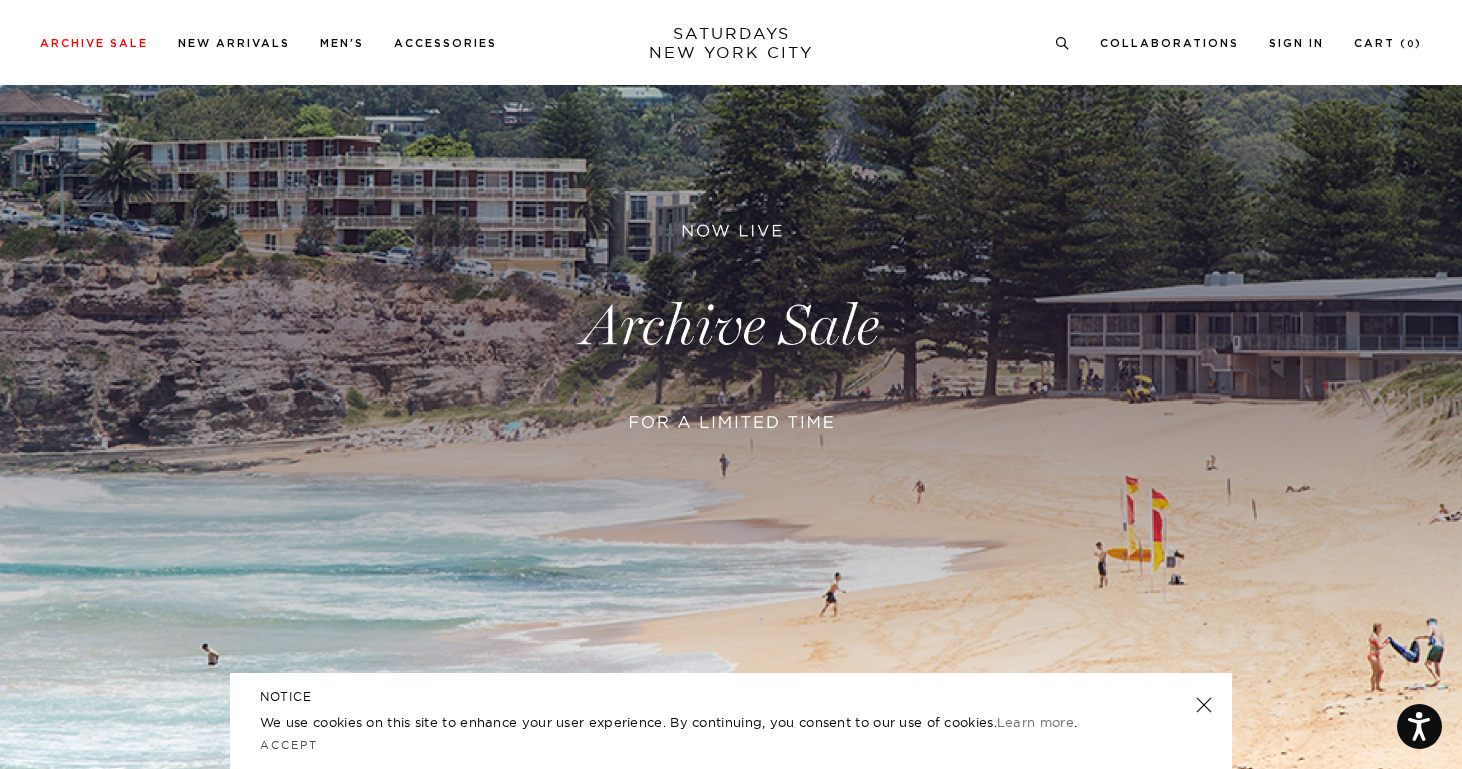 click at bounding box center [731, 326] 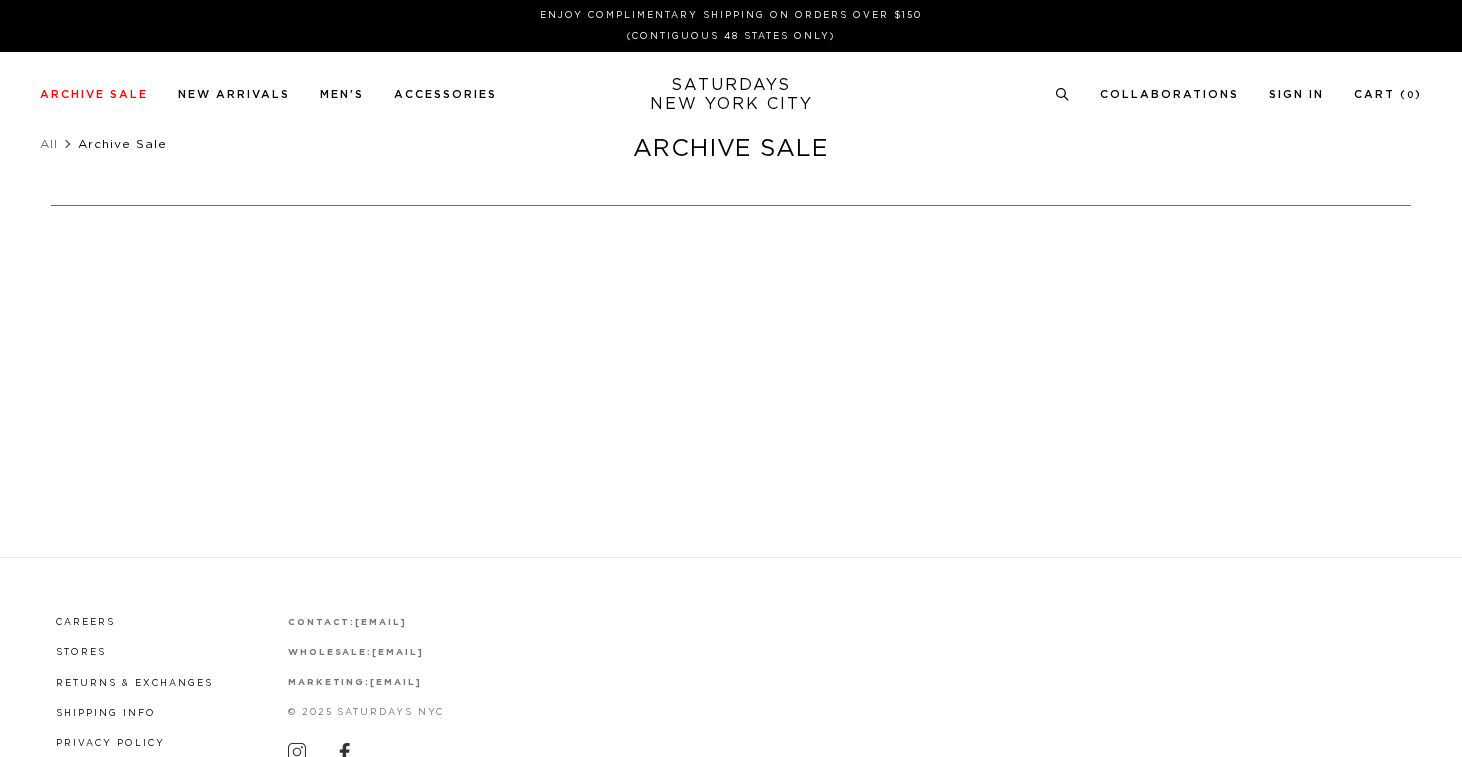 scroll, scrollTop: 0, scrollLeft: 0, axis: both 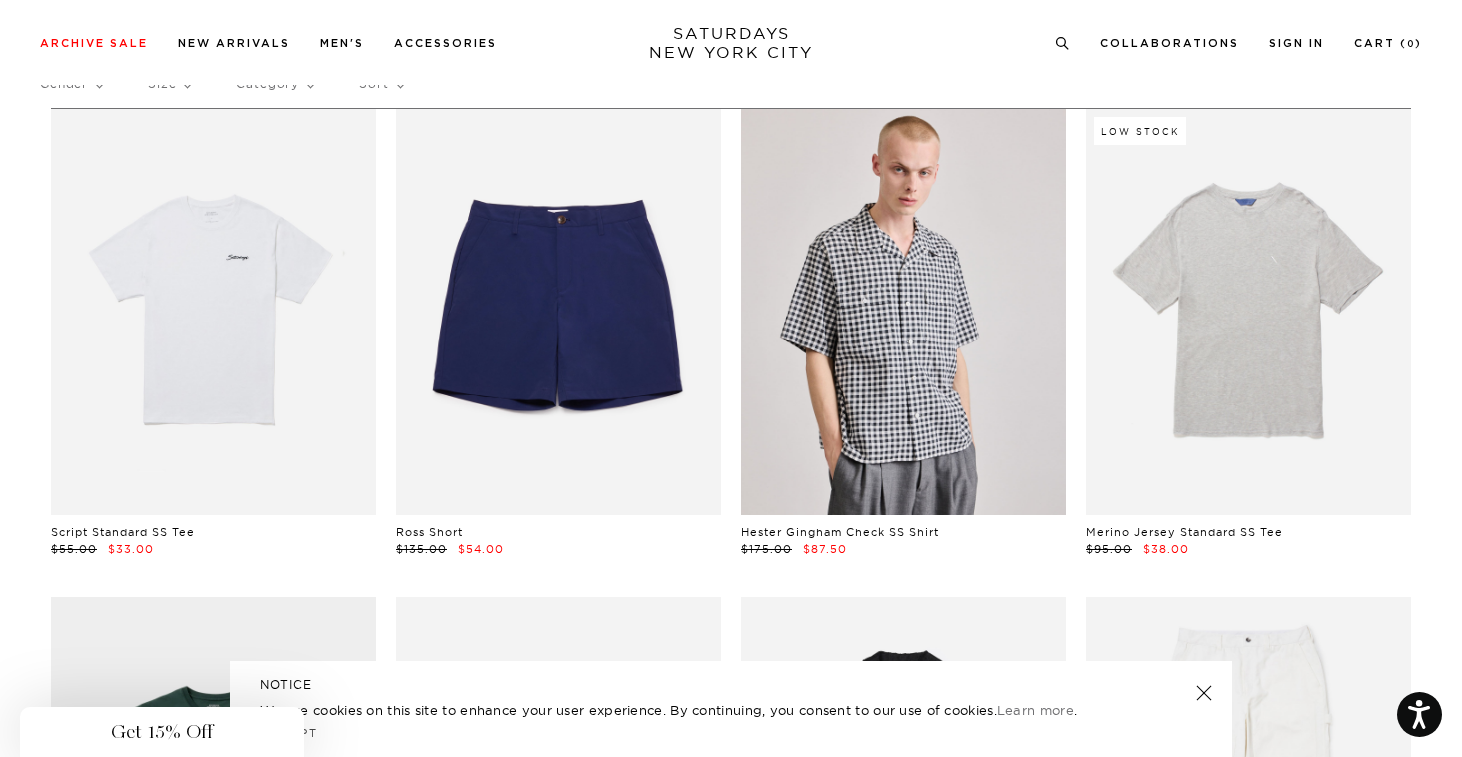 click on "Close dialog Be the first to know. Subscribe to emails and receive 15%
off  your first order. Subscribe No Thanks Submit" at bounding box center [731, 378] 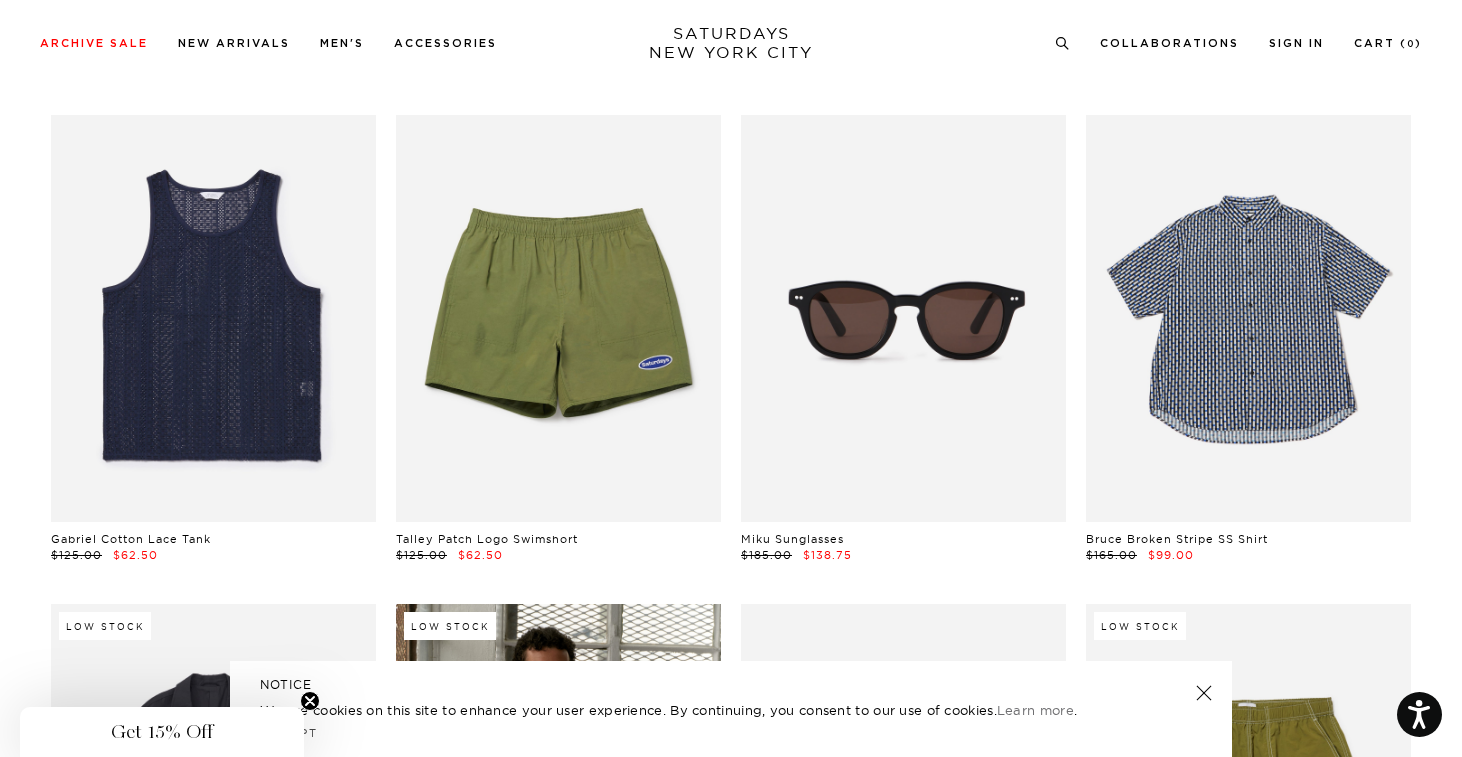 scroll, scrollTop: 4502, scrollLeft: 0, axis: vertical 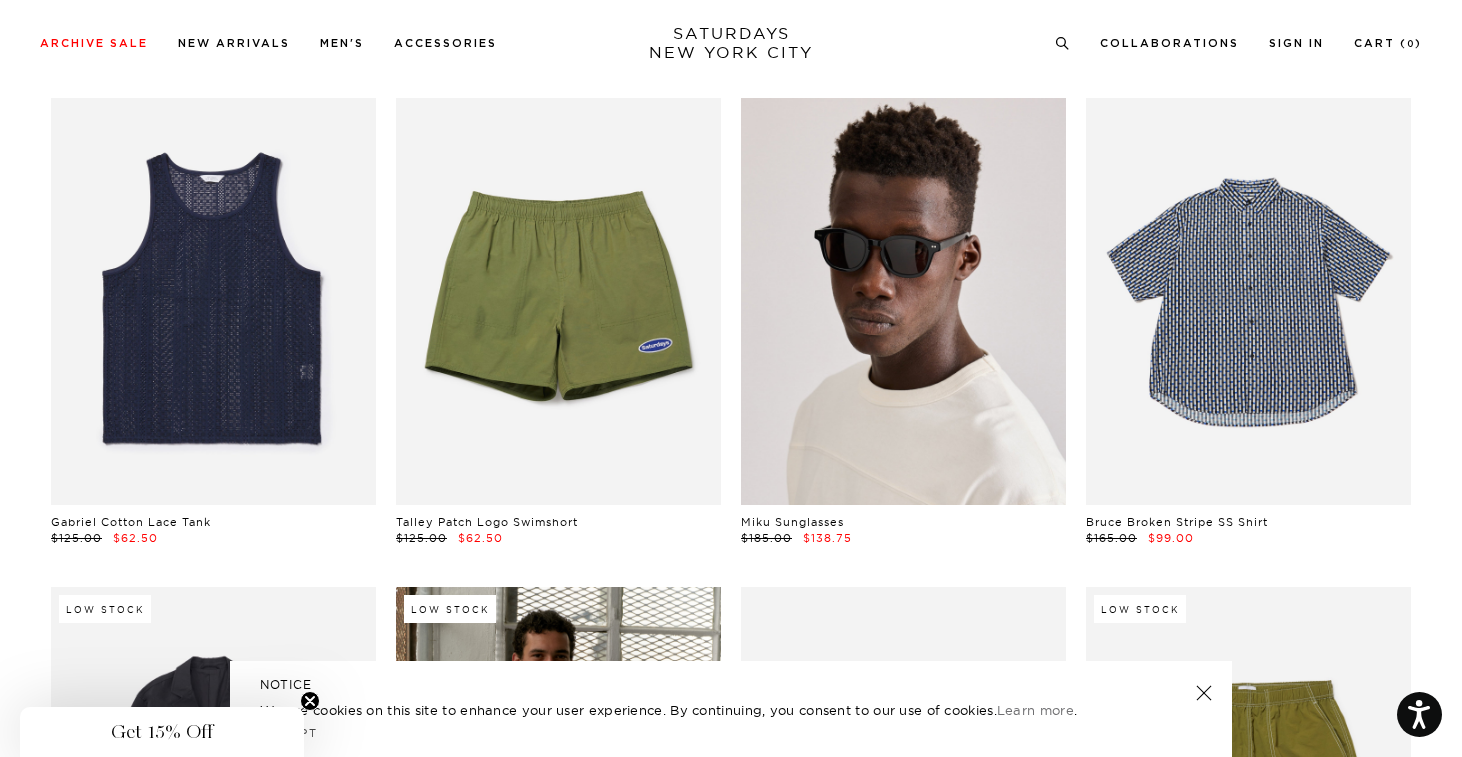 click at bounding box center [903, 301] 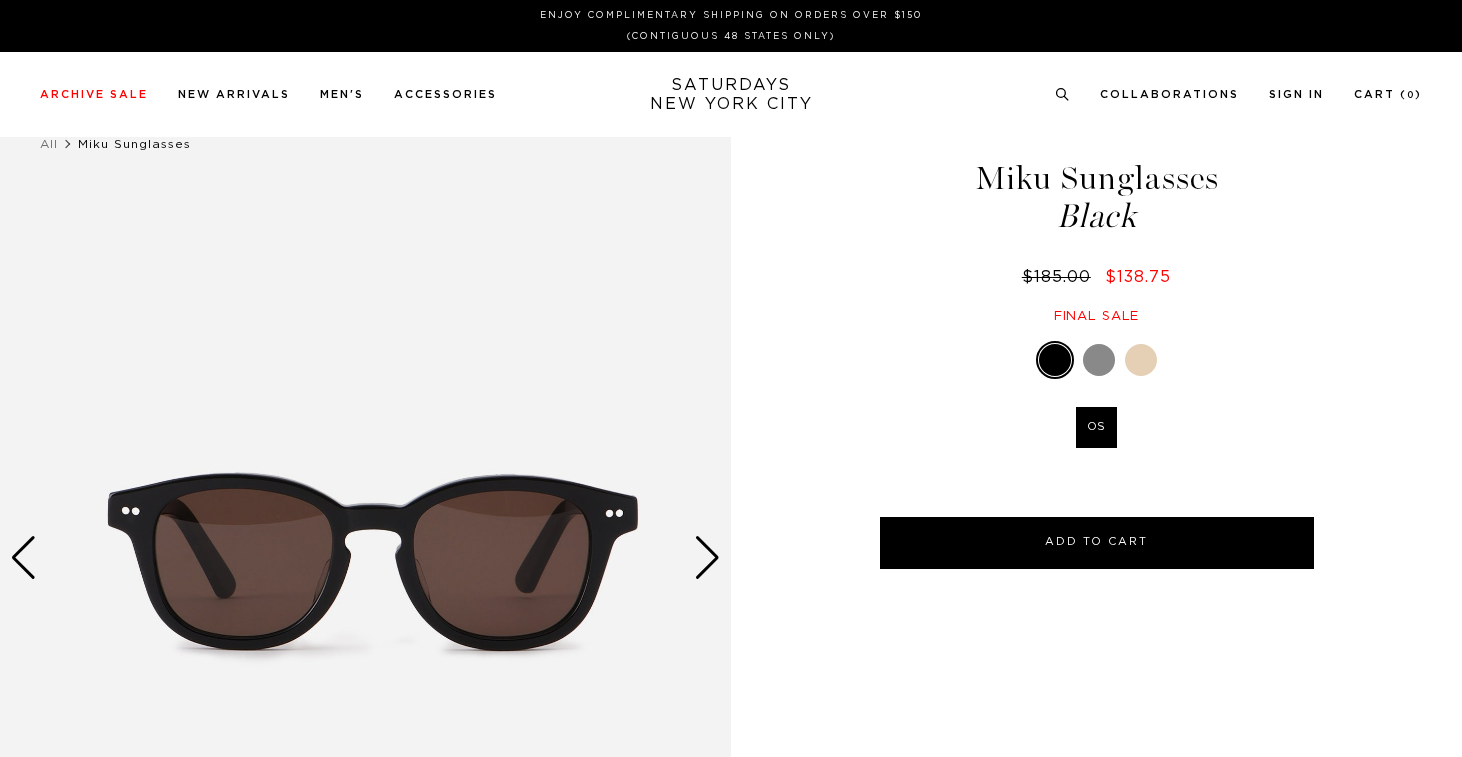 scroll, scrollTop: 0, scrollLeft: 0, axis: both 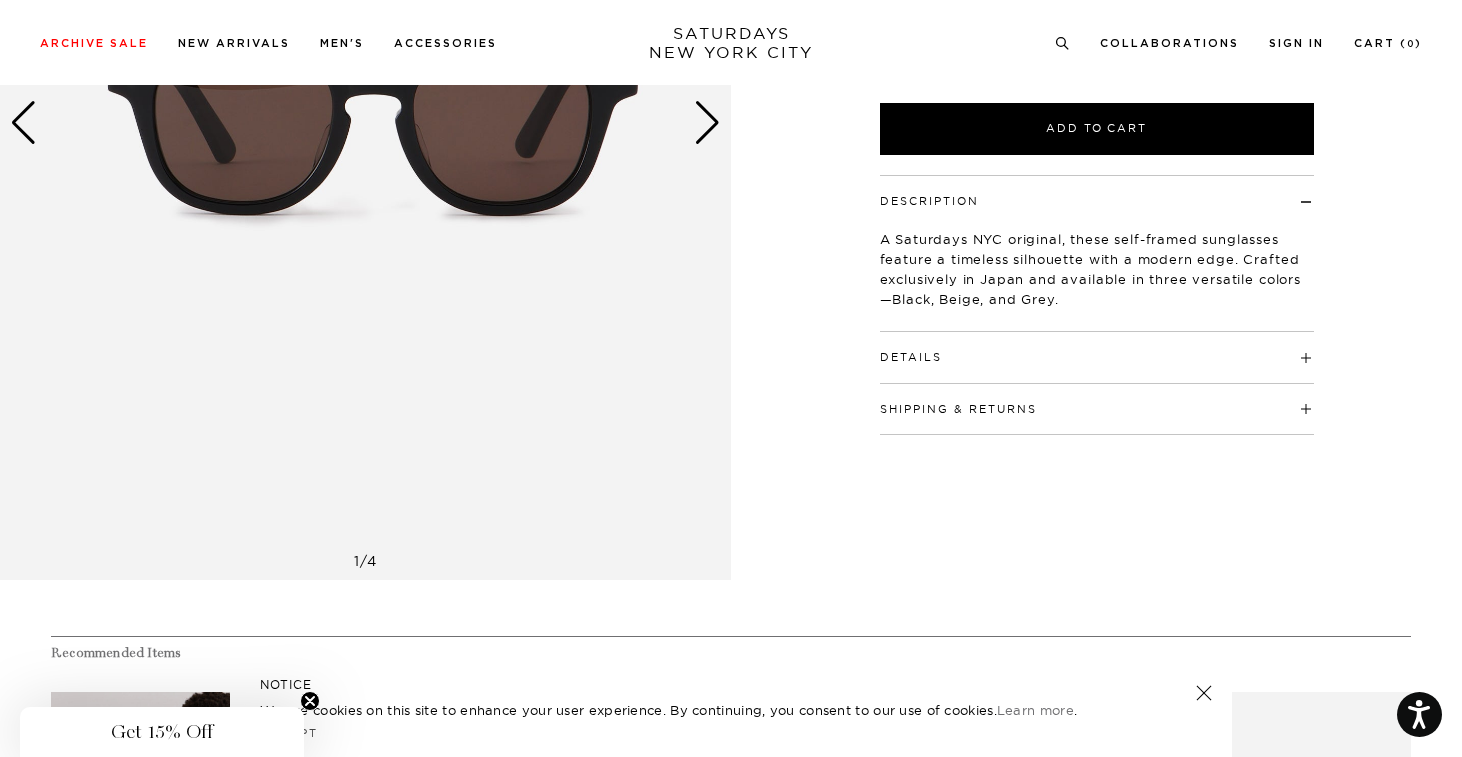 click on "Details" at bounding box center [1097, 348] 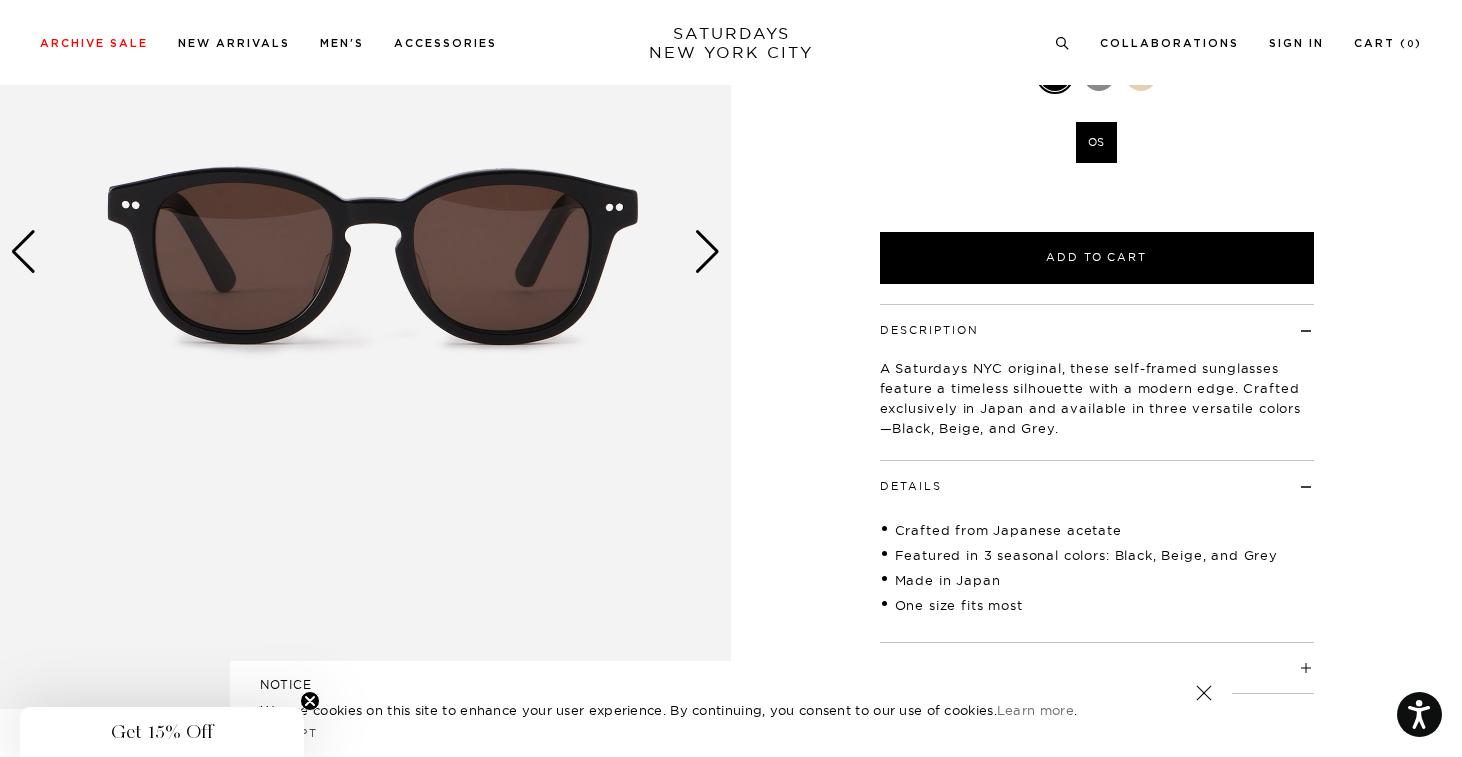 scroll, scrollTop: 323, scrollLeft: 0, axis: vertical 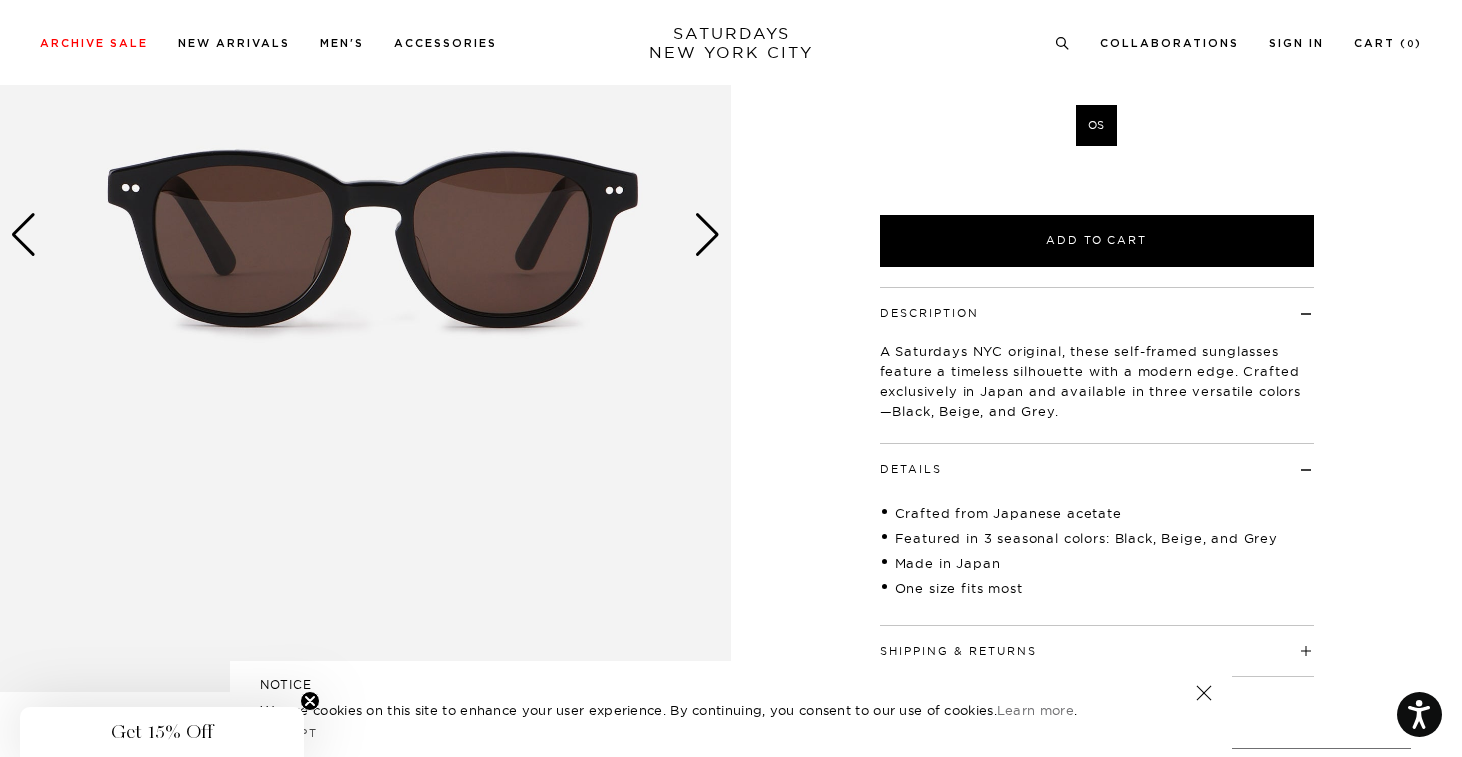 click at bounding box center (707, 235) 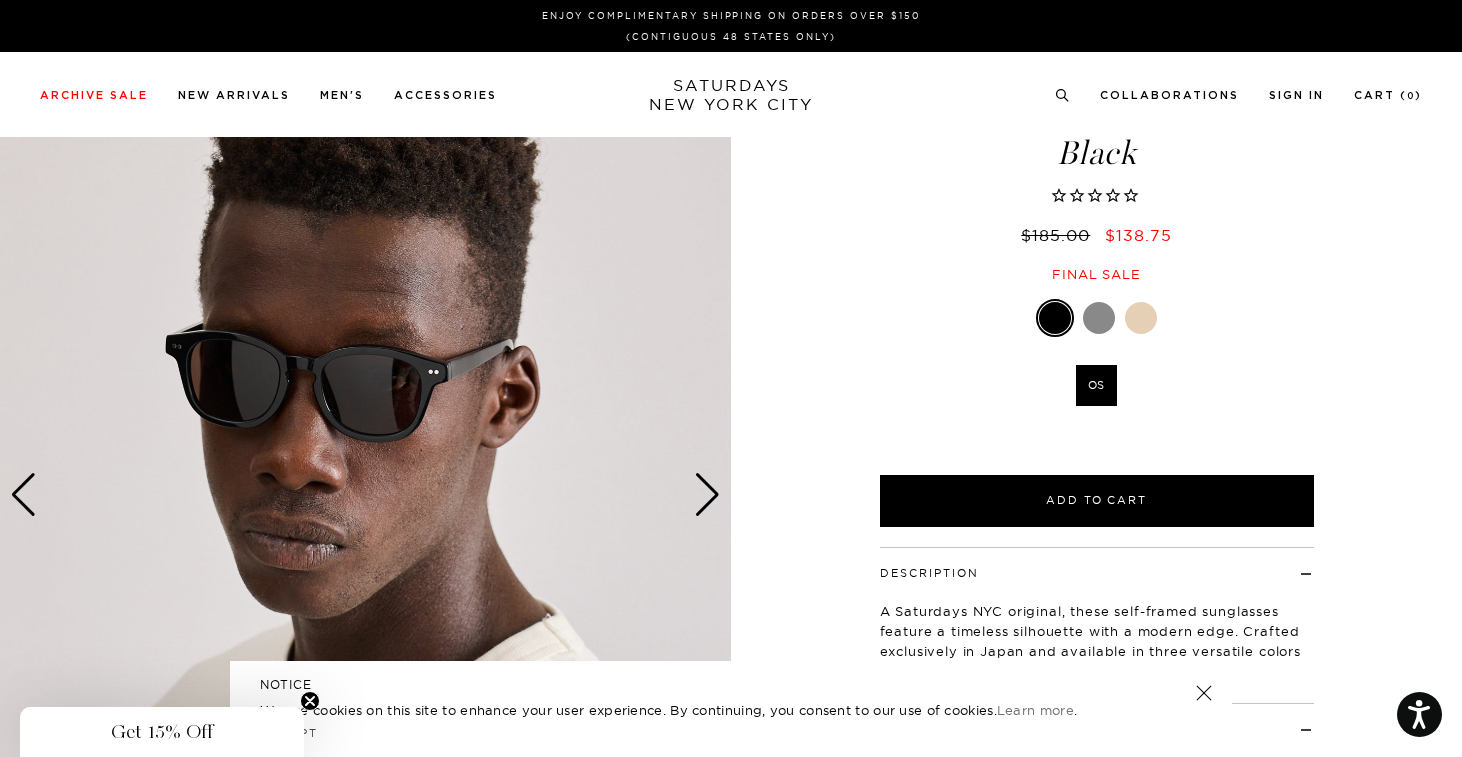 scroll, scrollTop: 65, scrollLeft: 0, axis: vertical 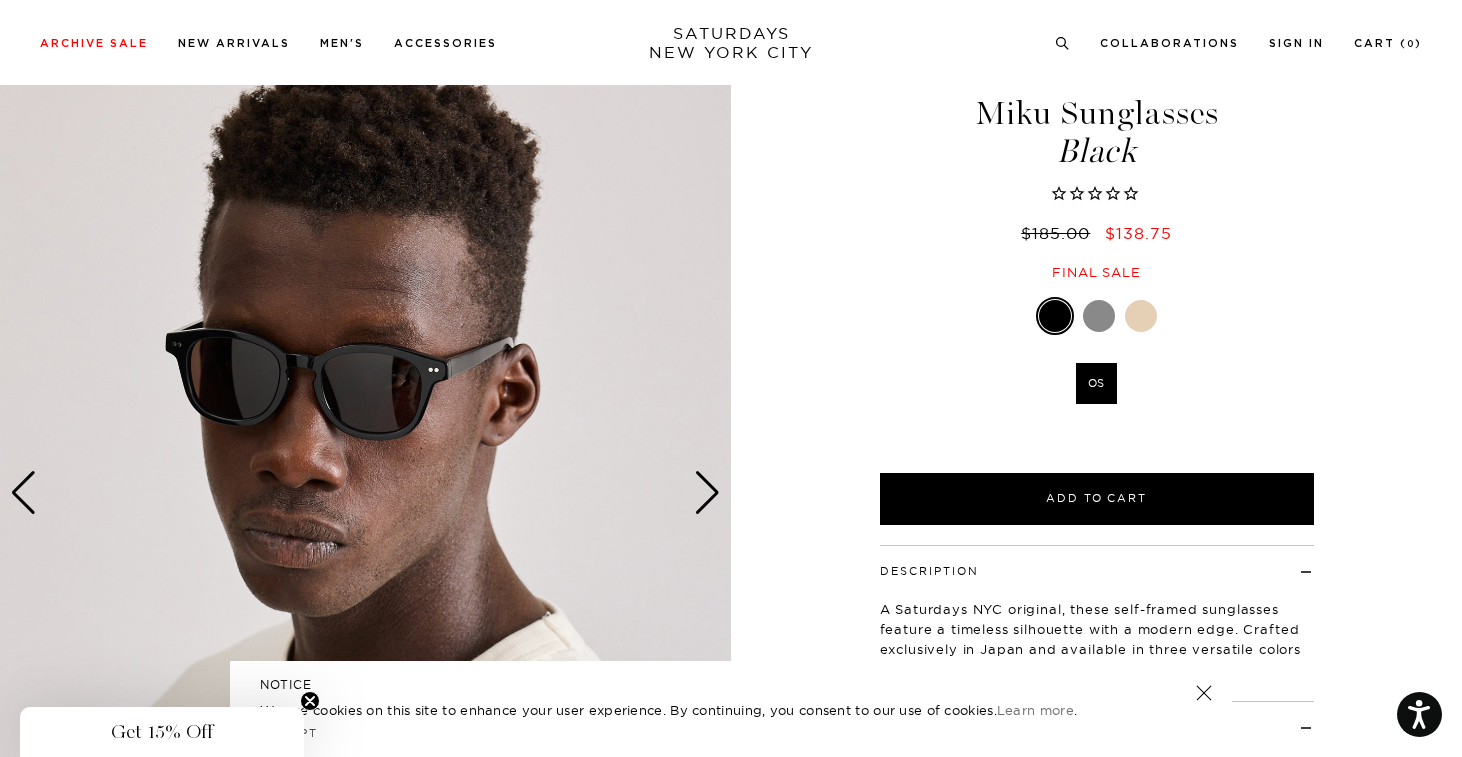 click at bounding box center (1099, 316) 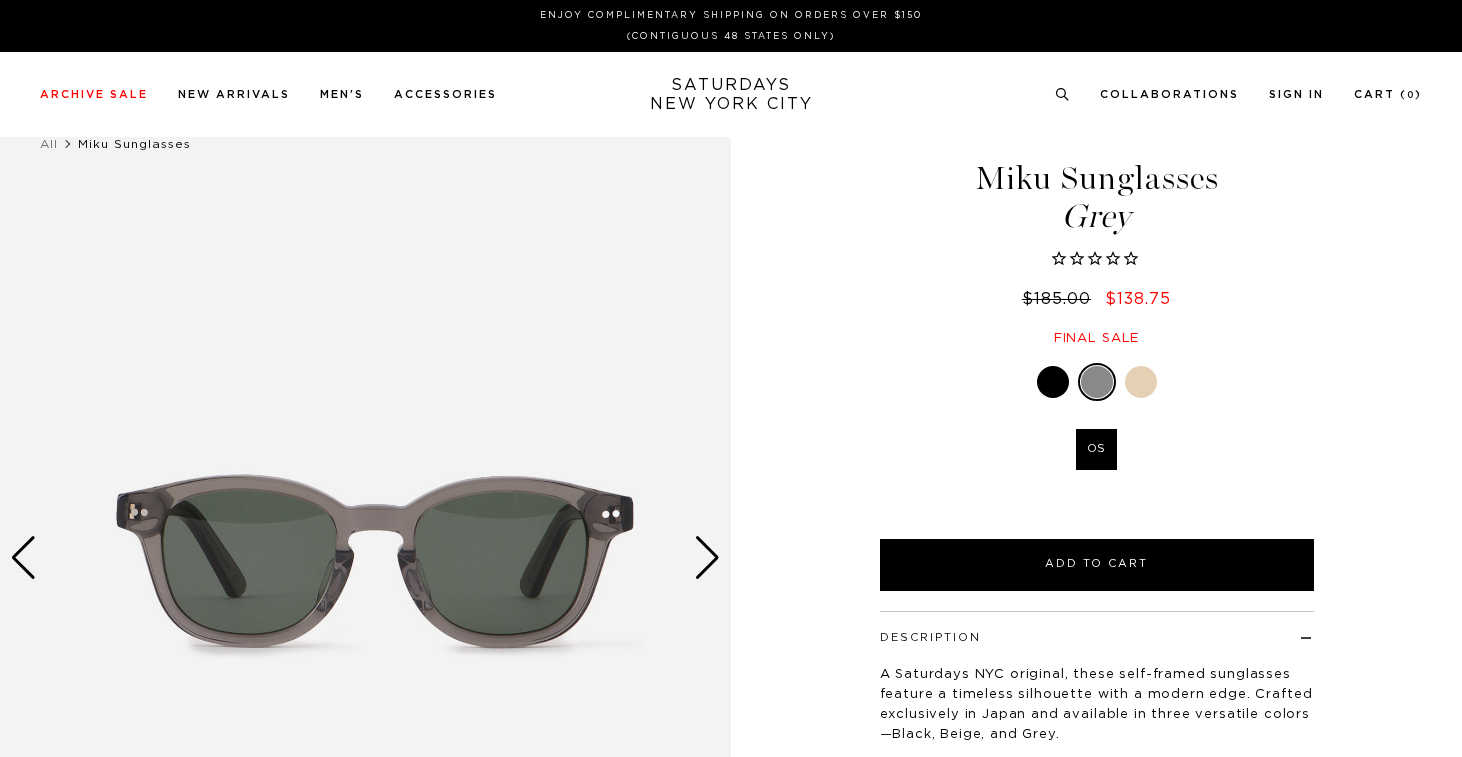 scroll, scrollTop: 0, scrollLeft: 0, axis: both 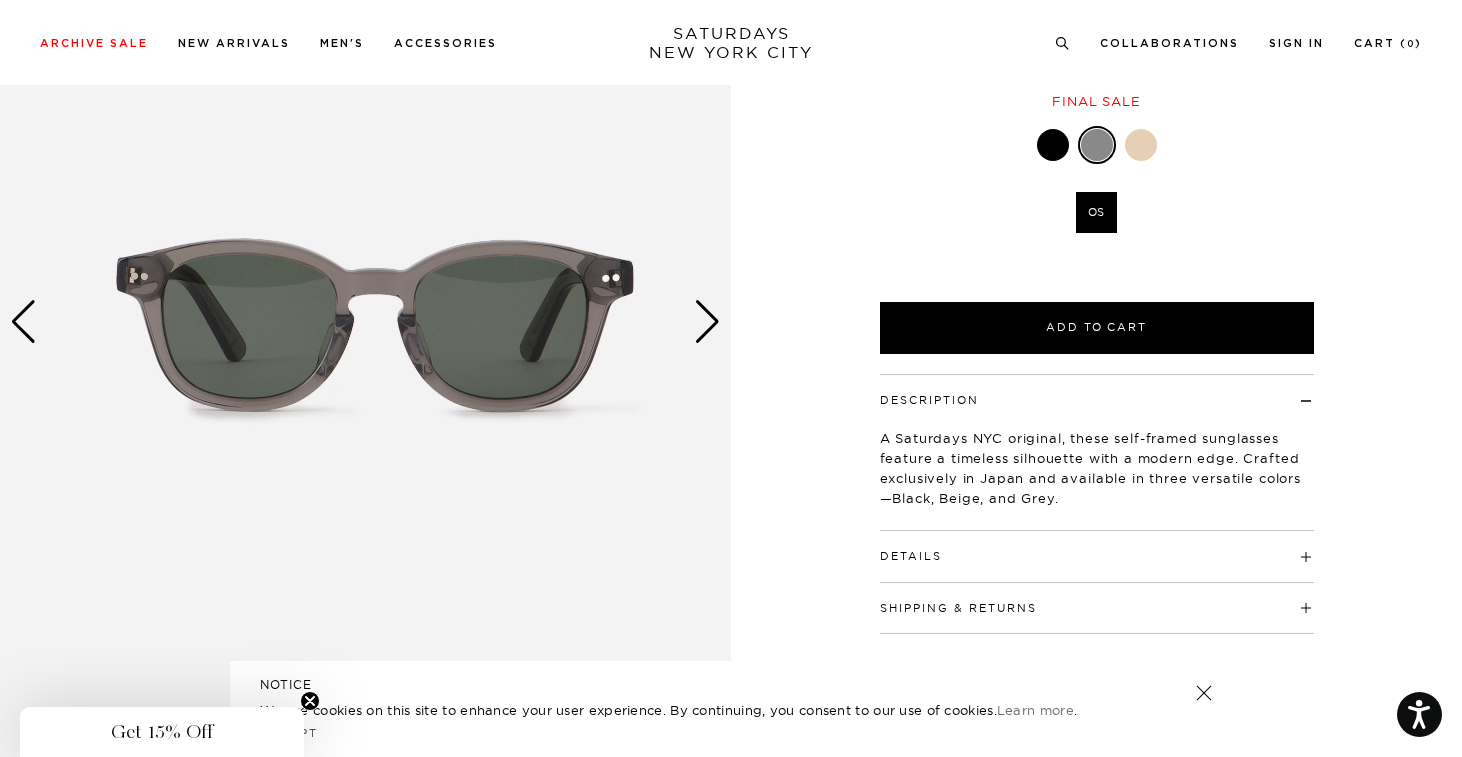 click at bounding box center (365, 322) 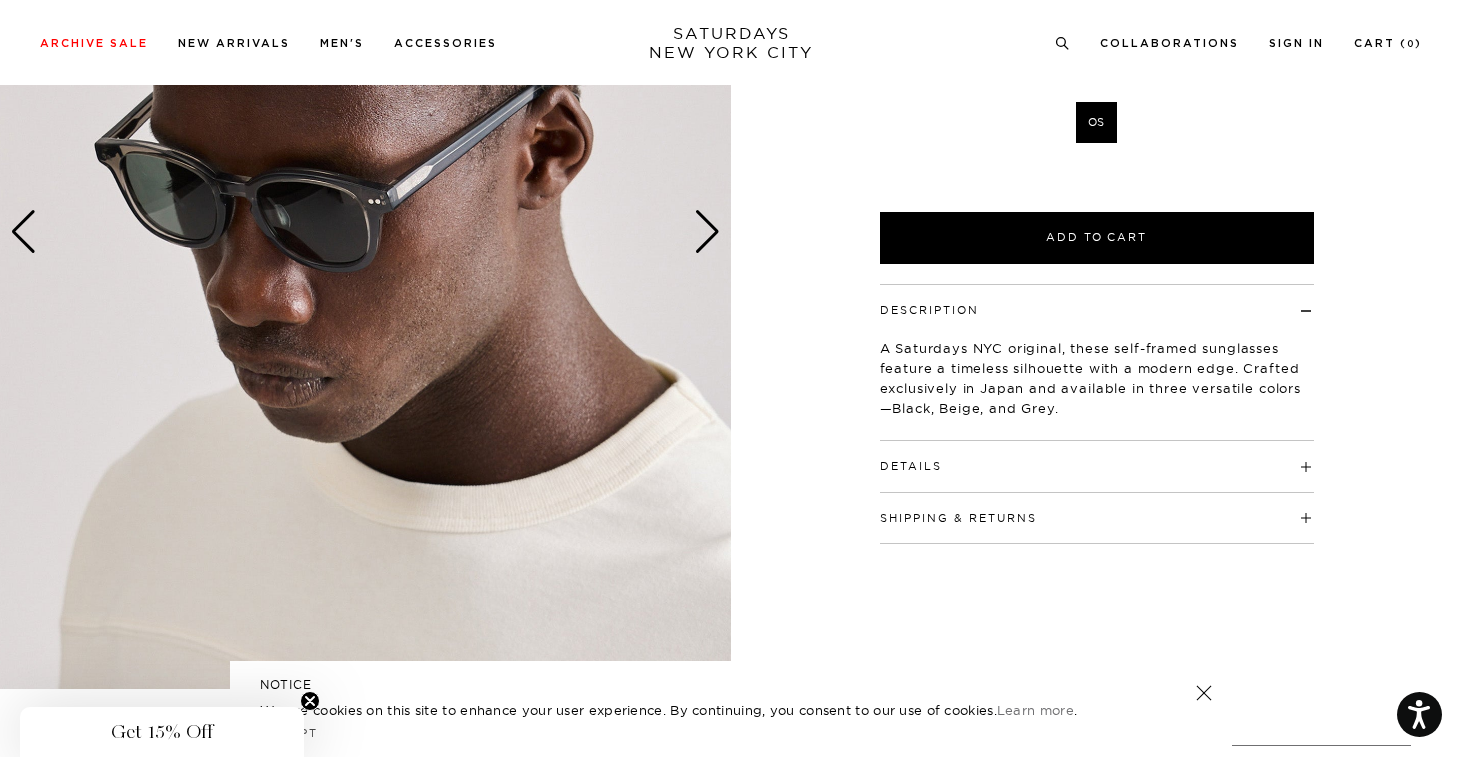 scroll, scrollTop: 331, scrollLeft: 0, axis: vertical 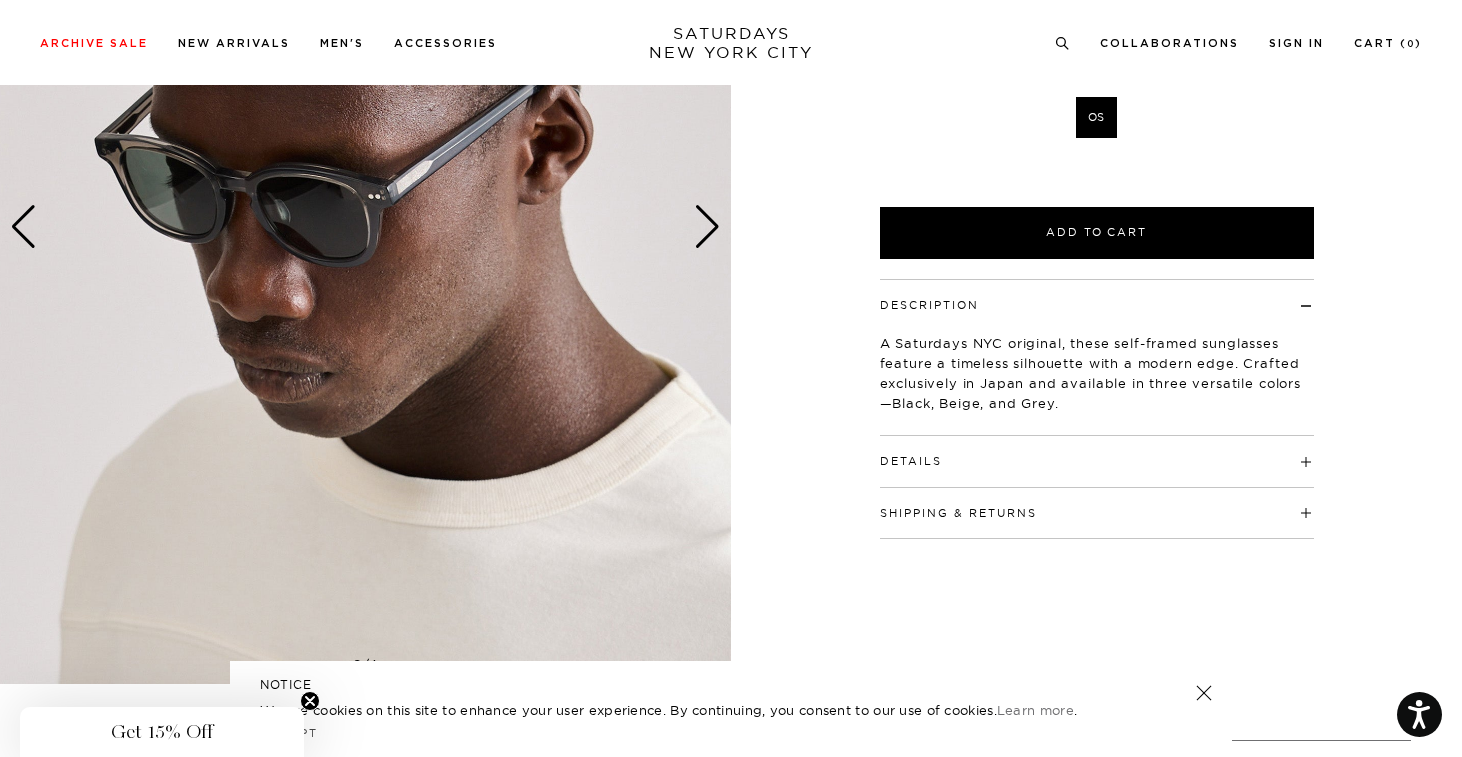 click on "Details" at bounding box center [911, 461] 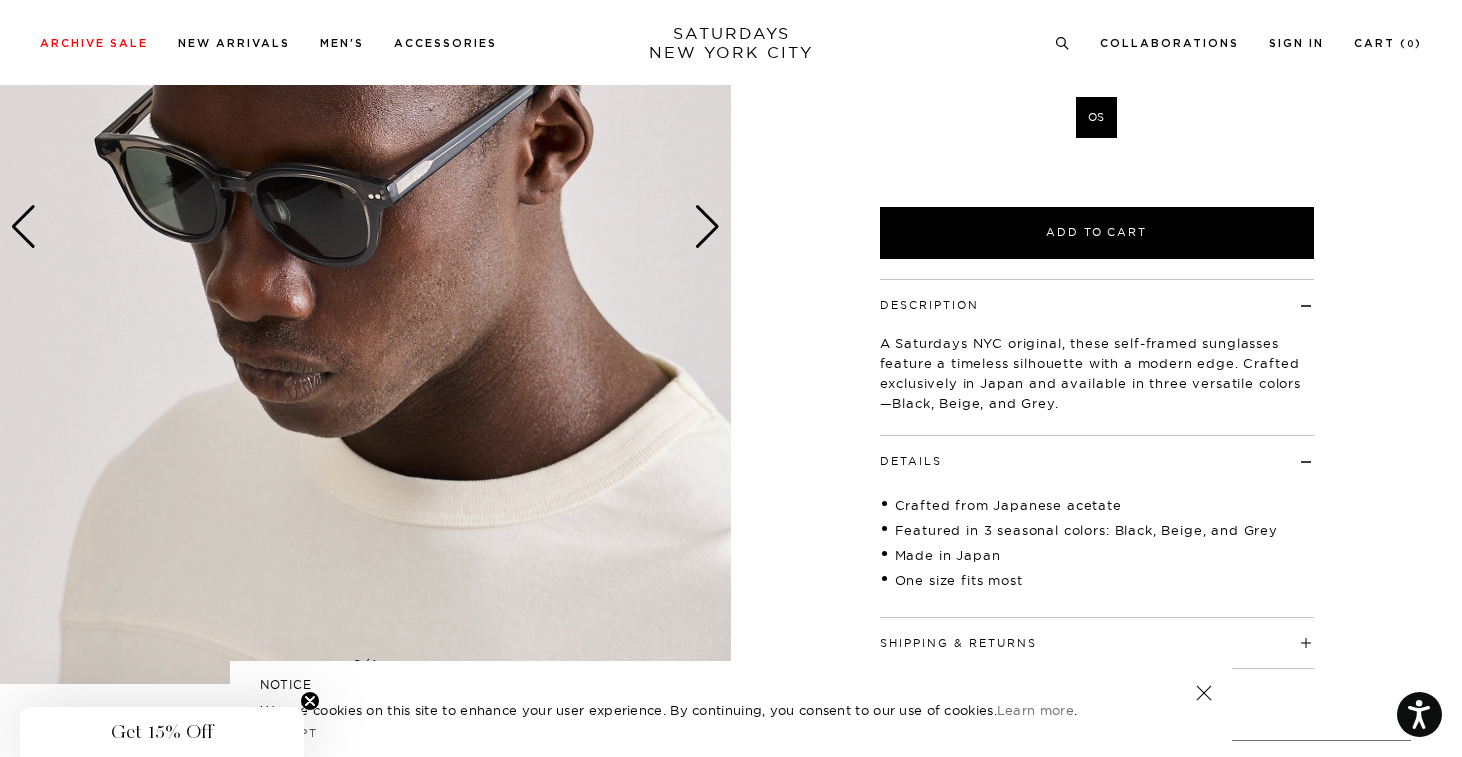 click on "Shipping & Returns" at bounding box center (958, 643) 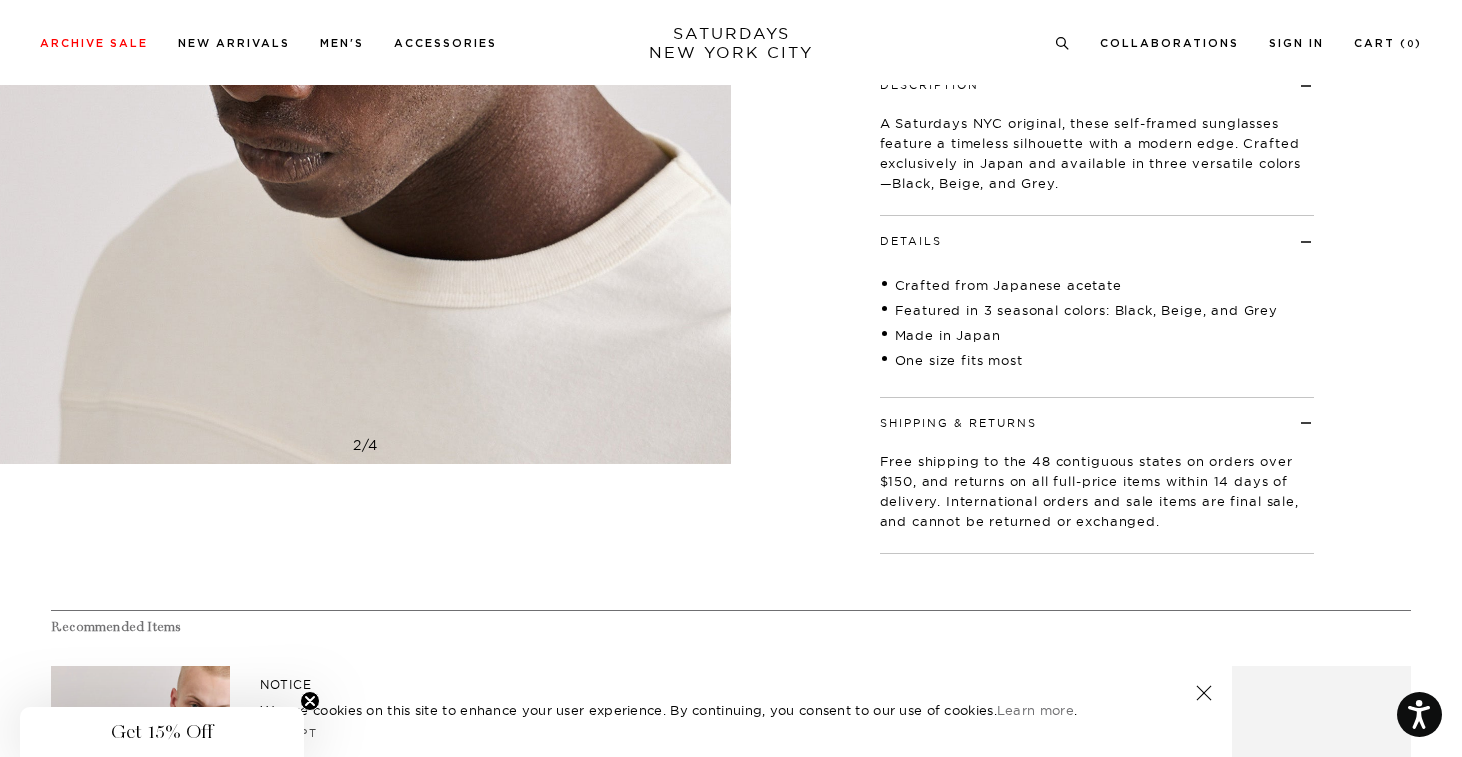 scroll, scrollTop: 585, scrollLeft: 0, axis: vertical 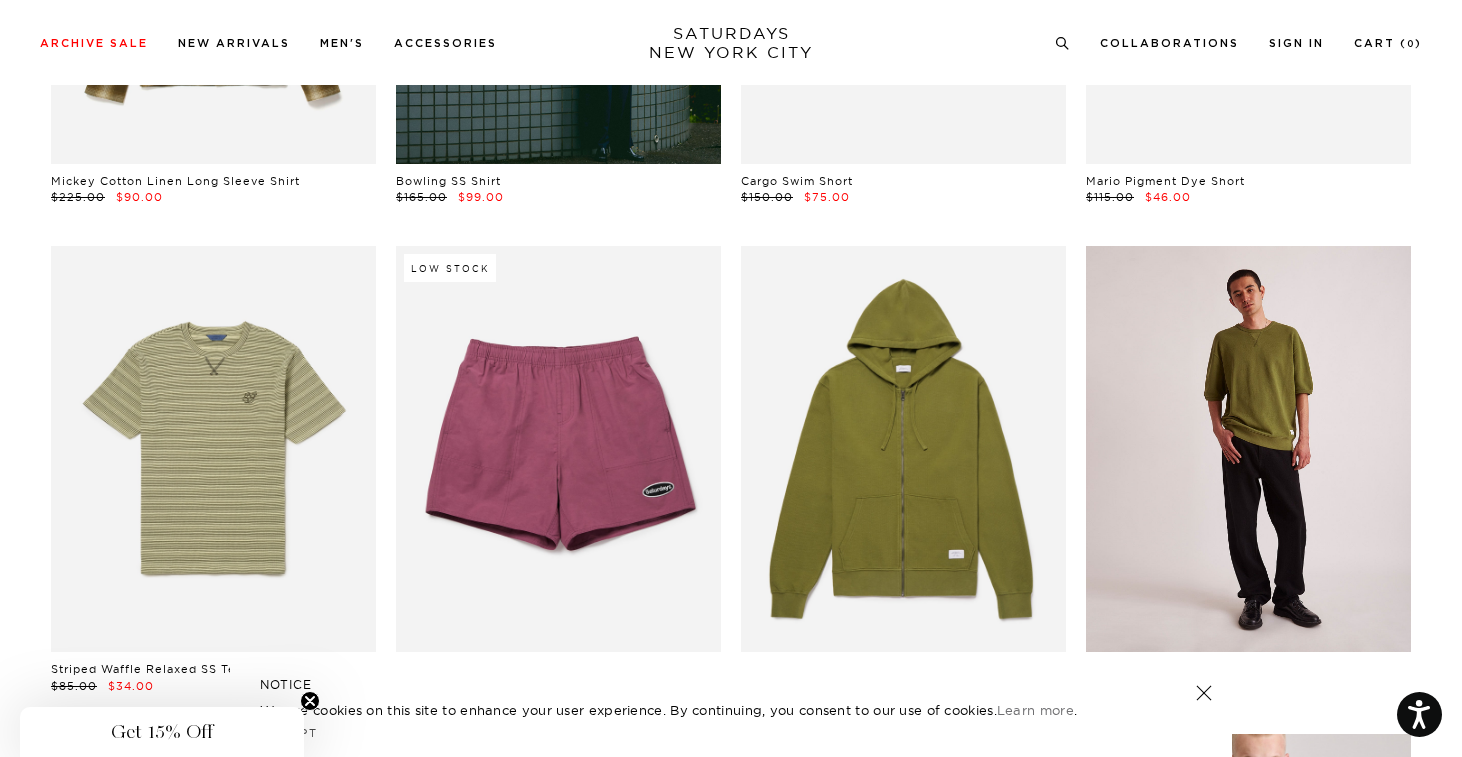 click at bounding box center (1248, 449) 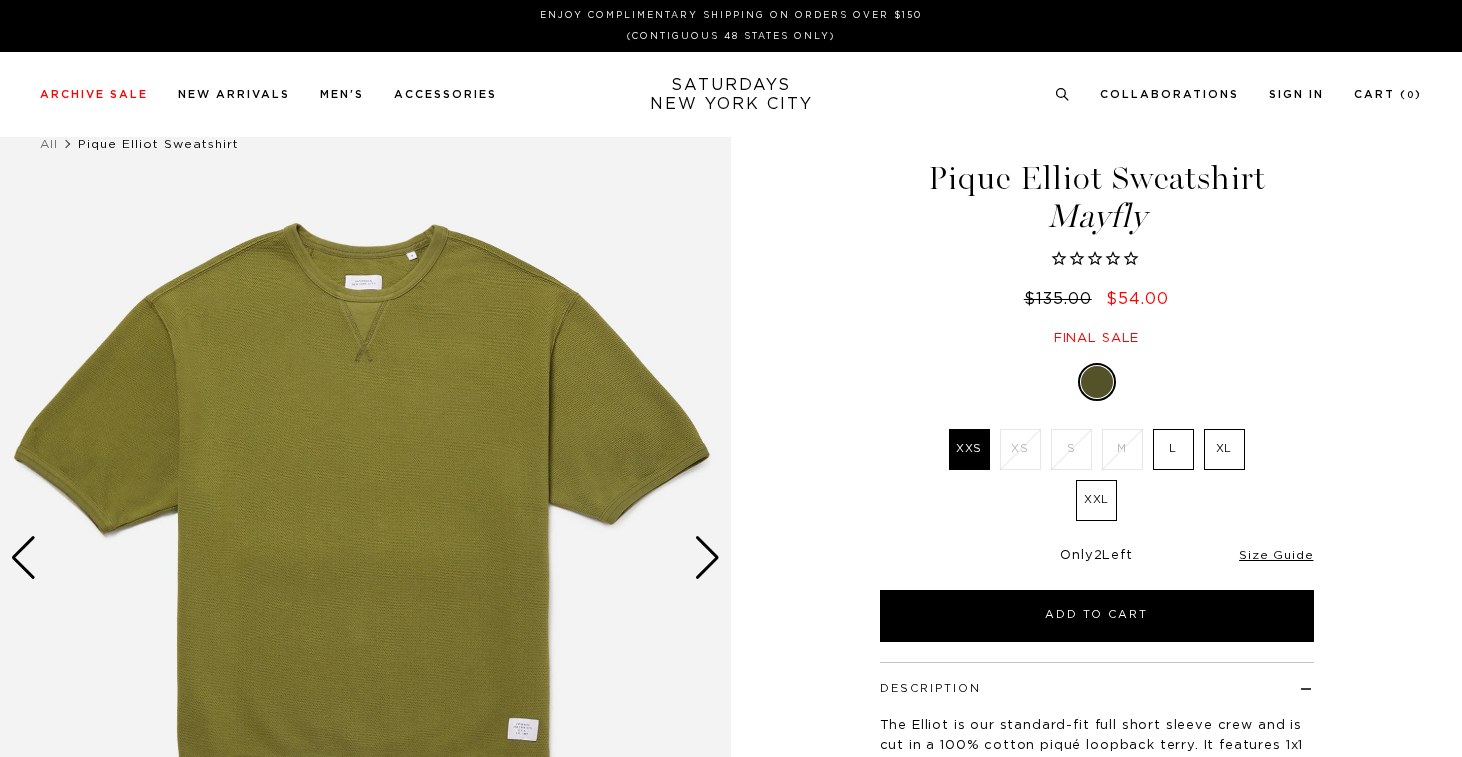 scroll, scrollTop: 0, scrollLeft: 0, axis: both 